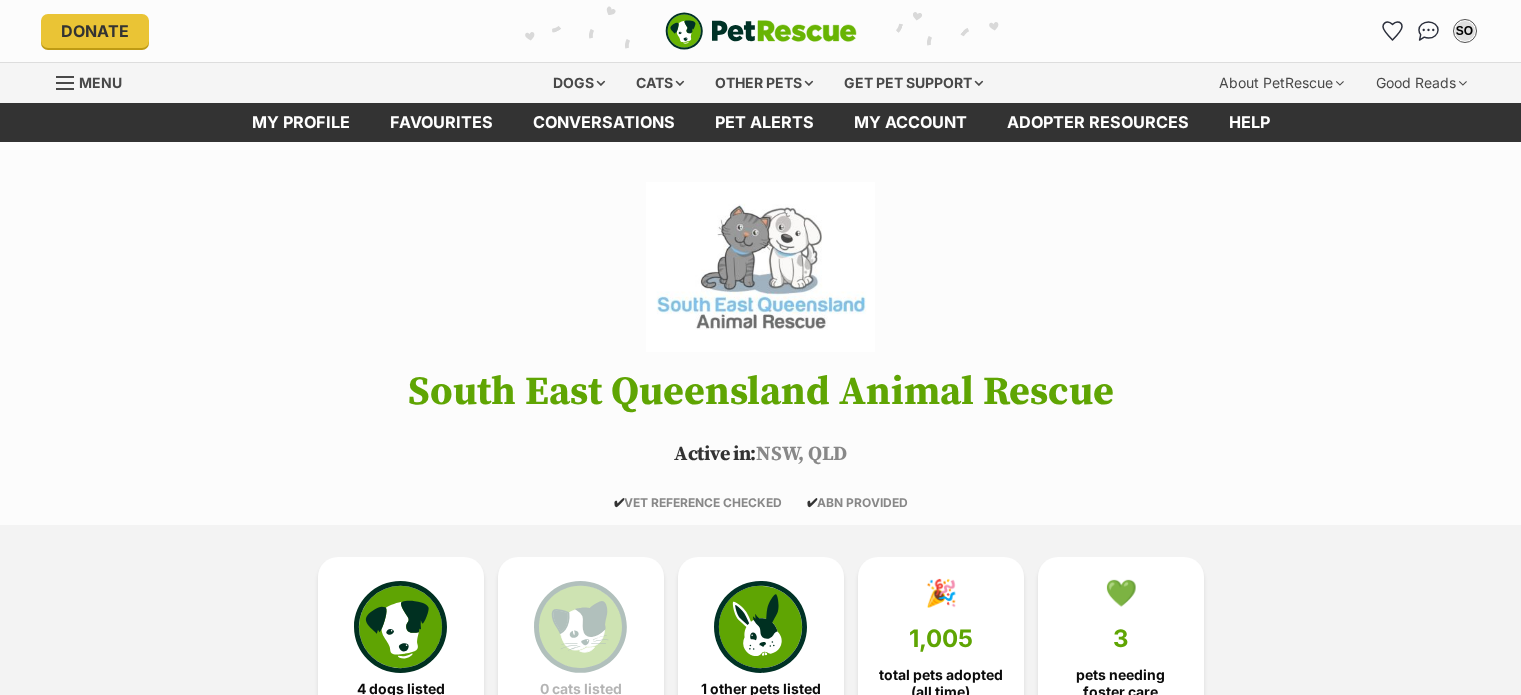 scroll, scrollTop: 0, scrollLeft: 0, axis: both 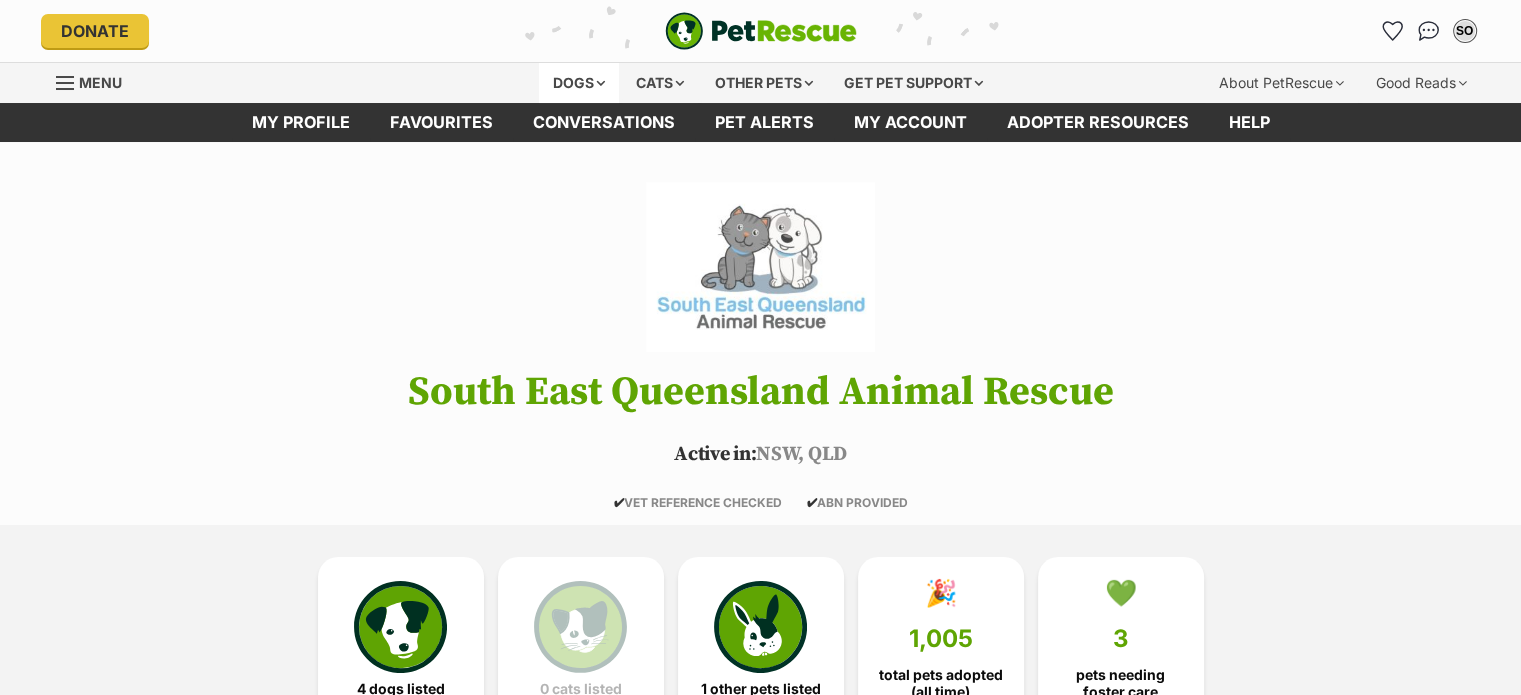 click on "Dogs" at bounding box center [579, 83] 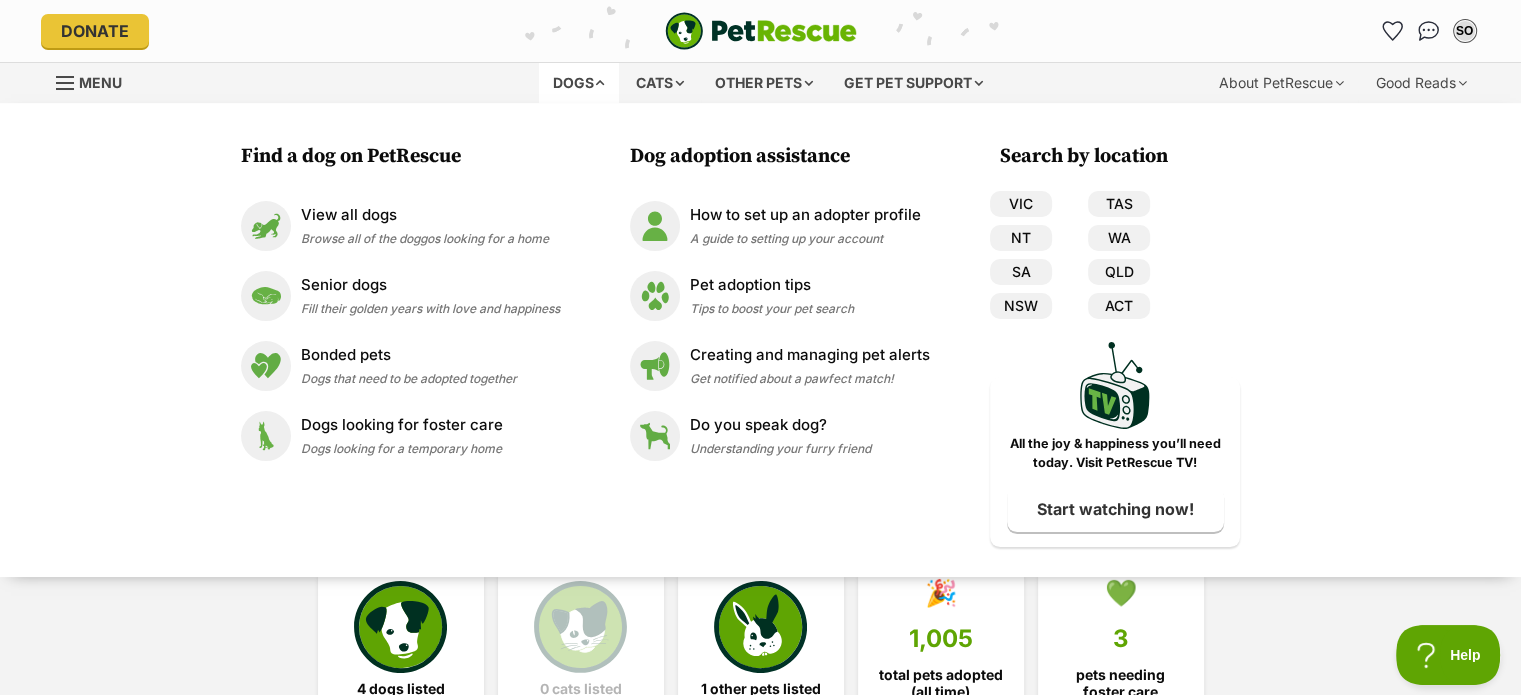 scroll, scrollTop: 0, scrollLeft: 0, axis: both 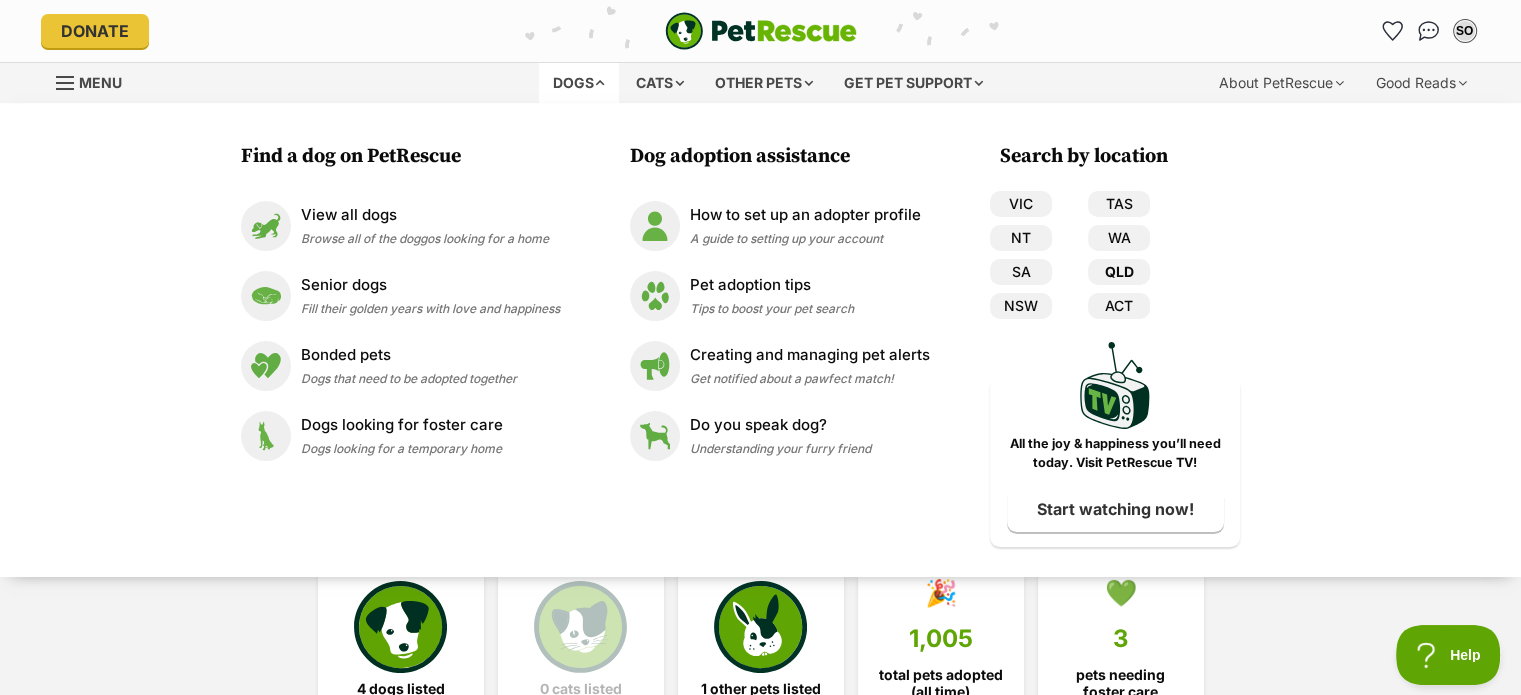 click on "QLD" at bounding box center [1119, 272] 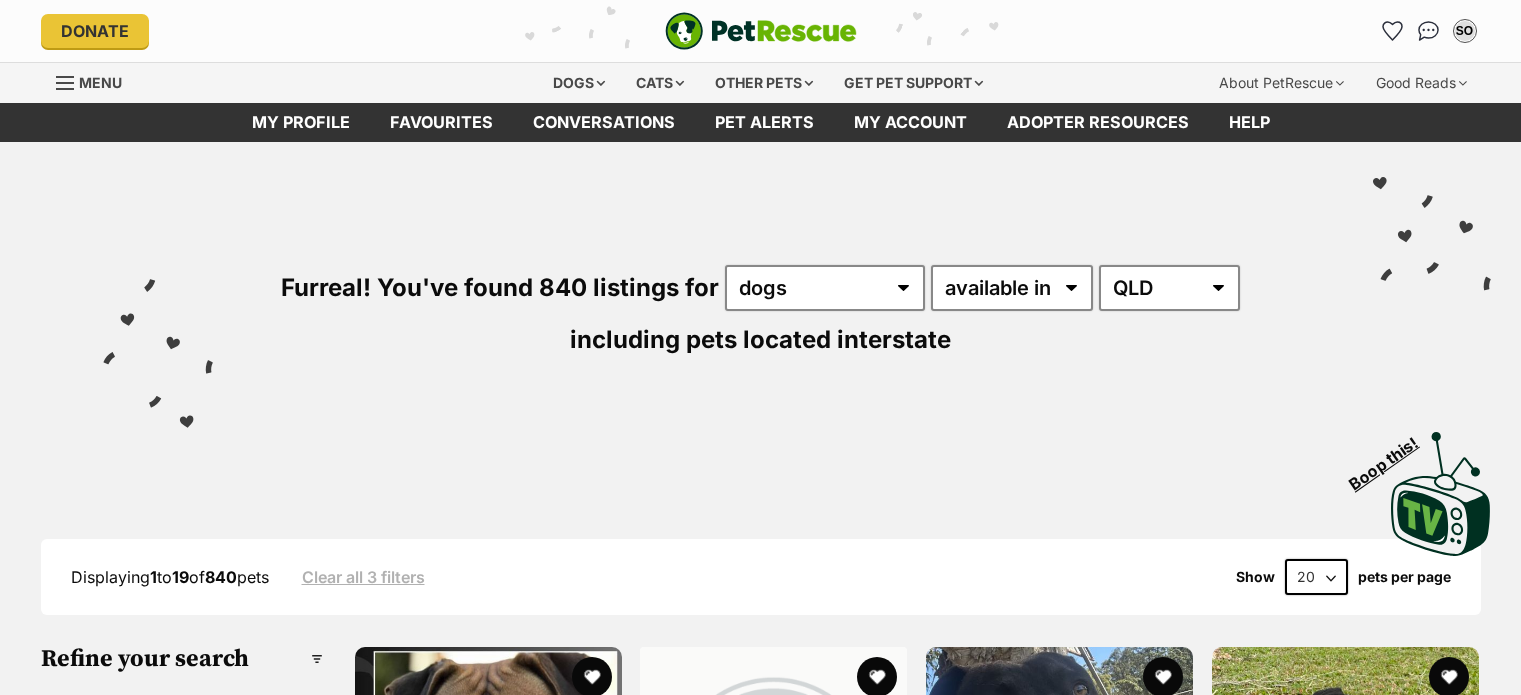 scroll, scrollTop: 212, scrollLeft: 0, axis: vertical 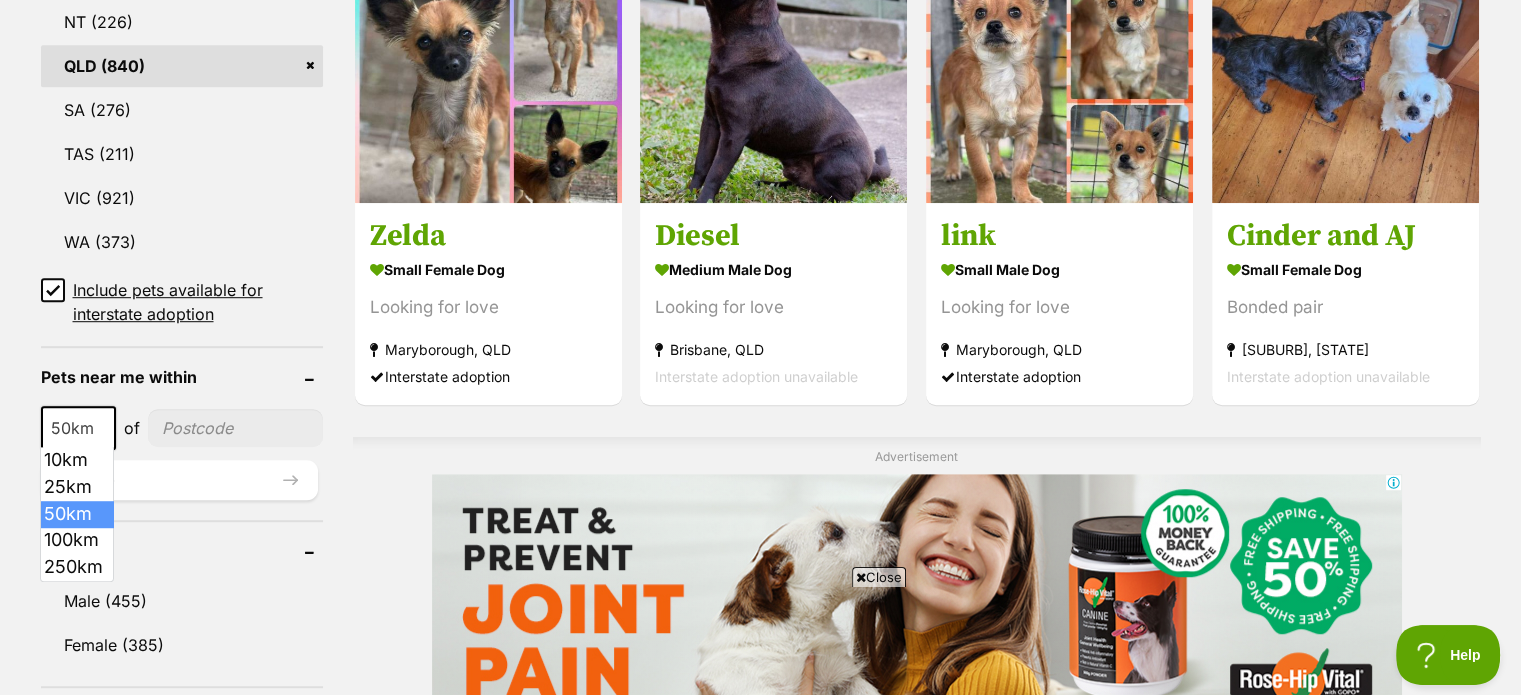click at bounding box center (105, 428) 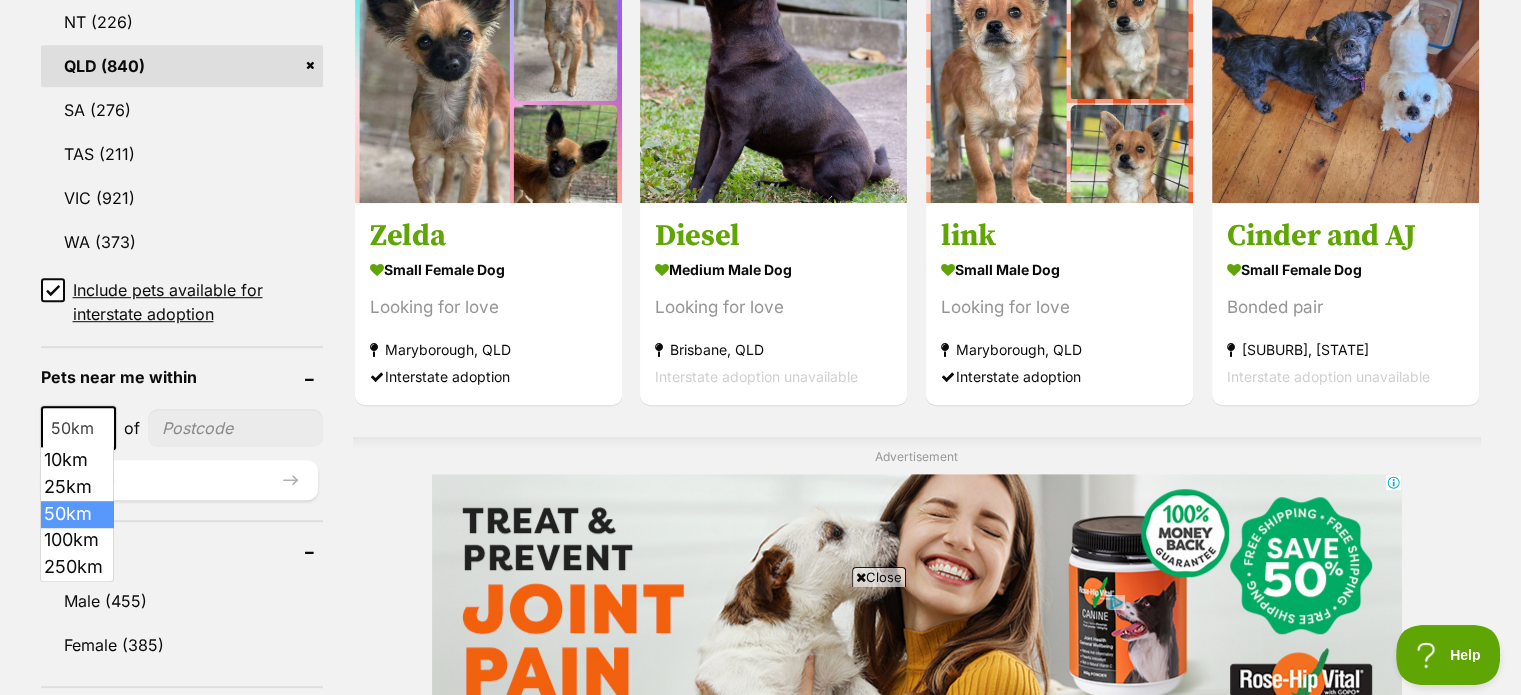 scroll, scrollTop: 0, scrollLeft: 0, axis: both 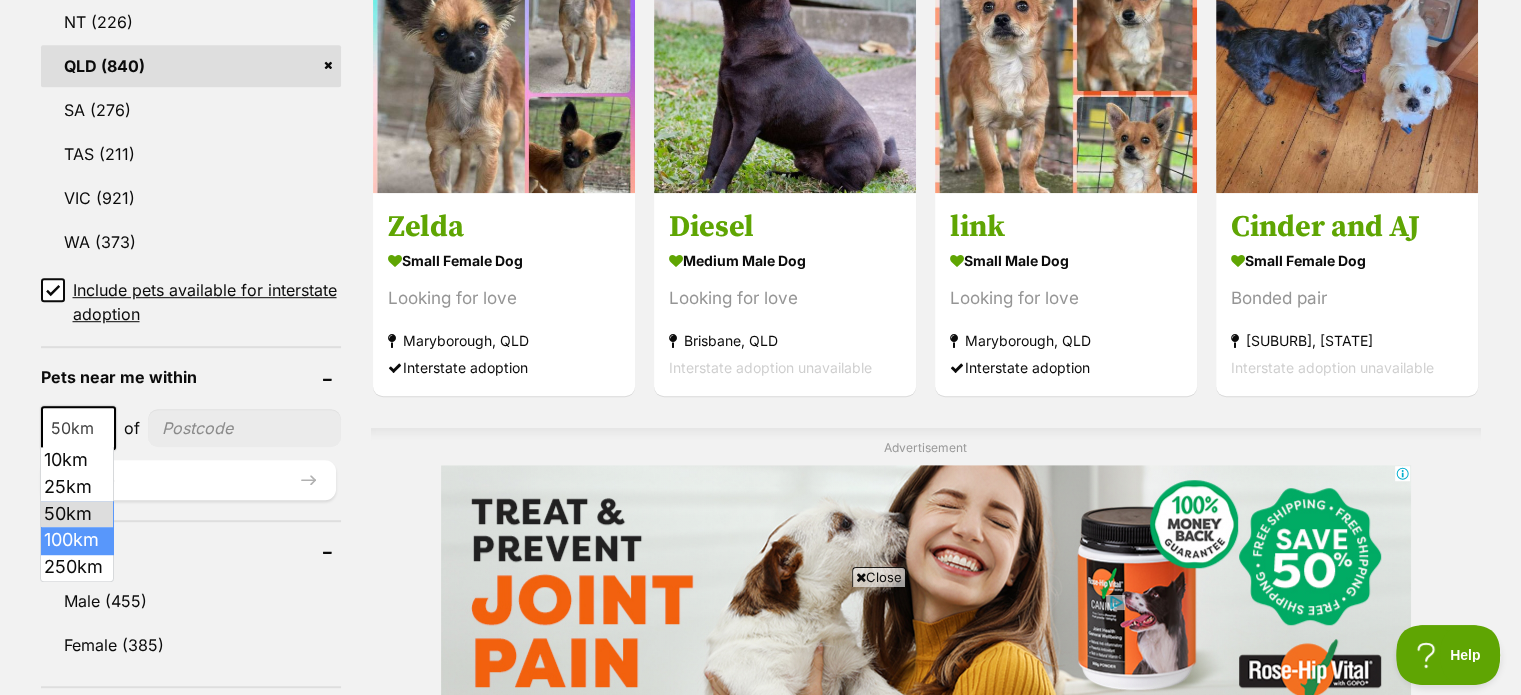 drag, startPoint x: 84, startPoint y: 539, endPoint x: 92, endPoint y: 531, distance: 11.313708 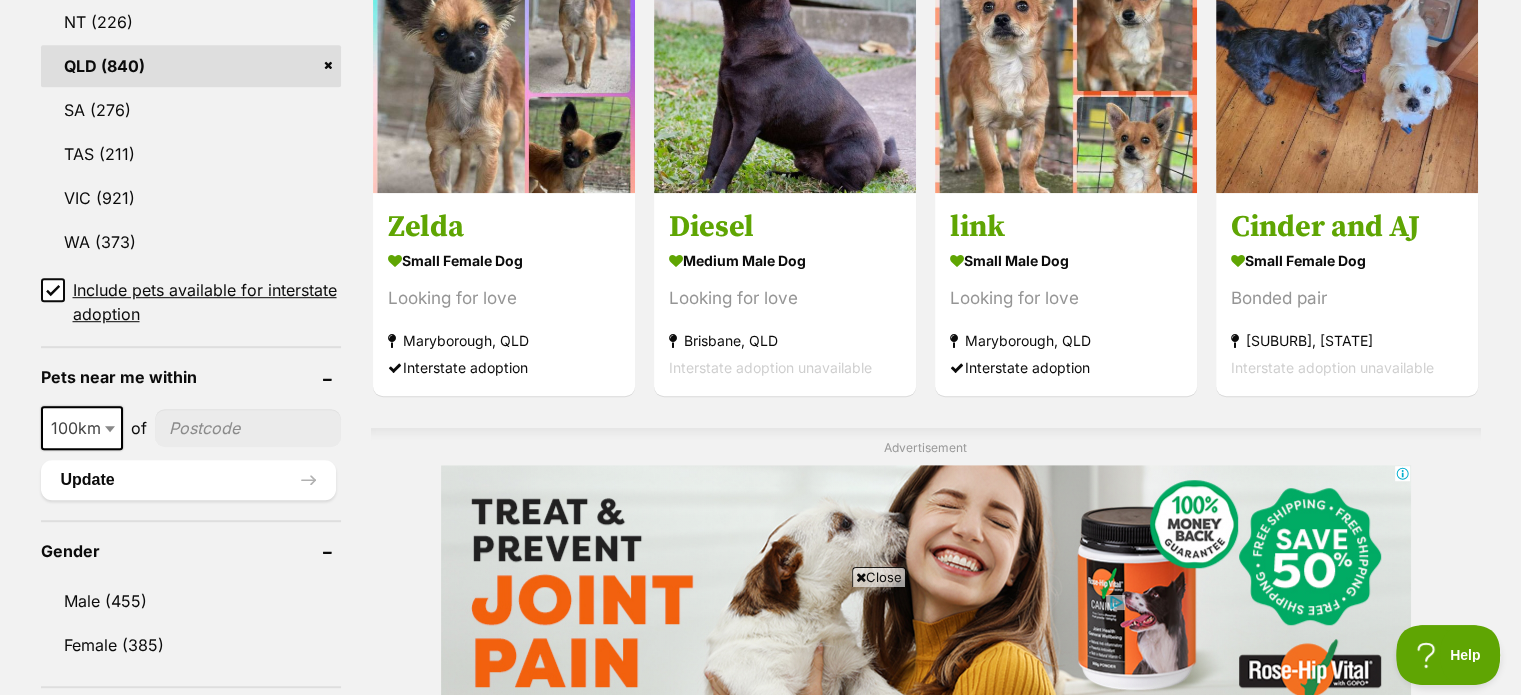 click at bounding box center [248, 428] 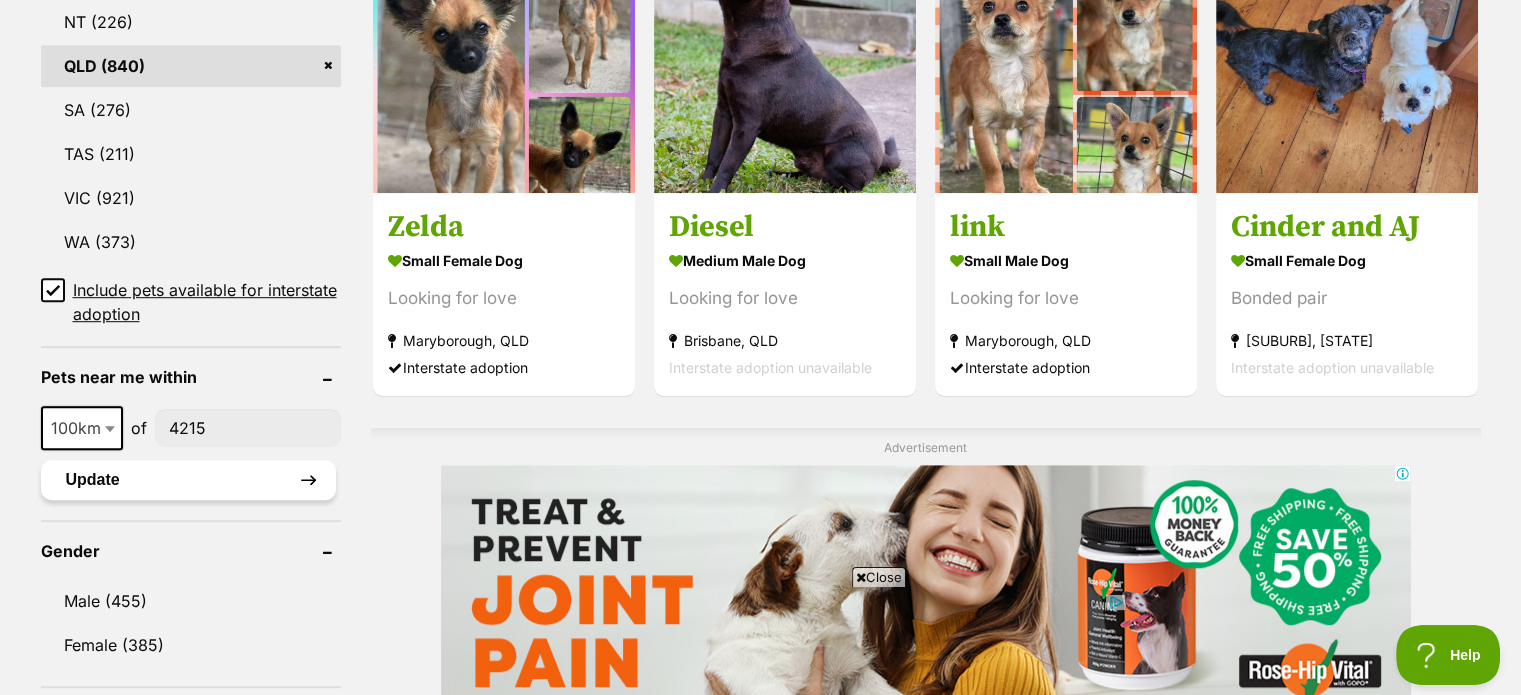 type on "4215" 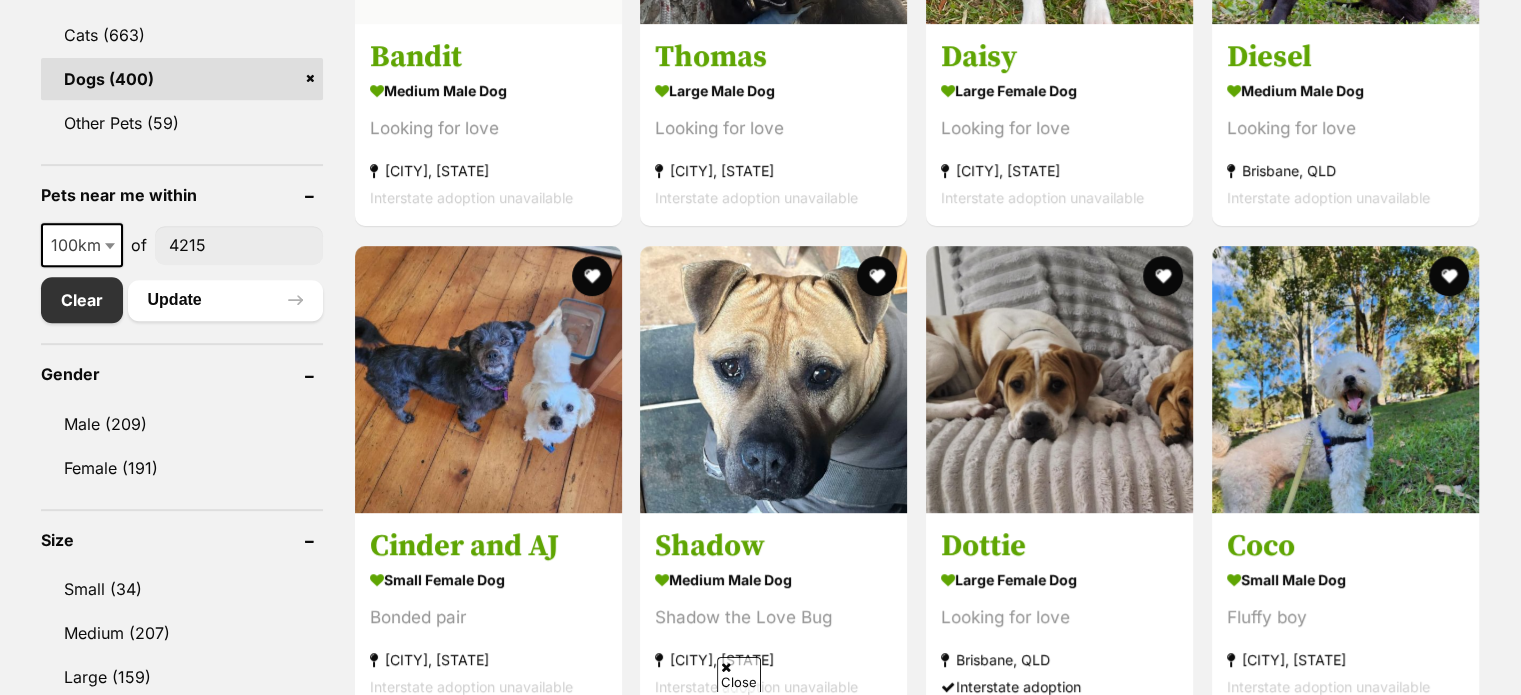 scroll, scrollTop: 0, scrollLeft: 0, axis: both 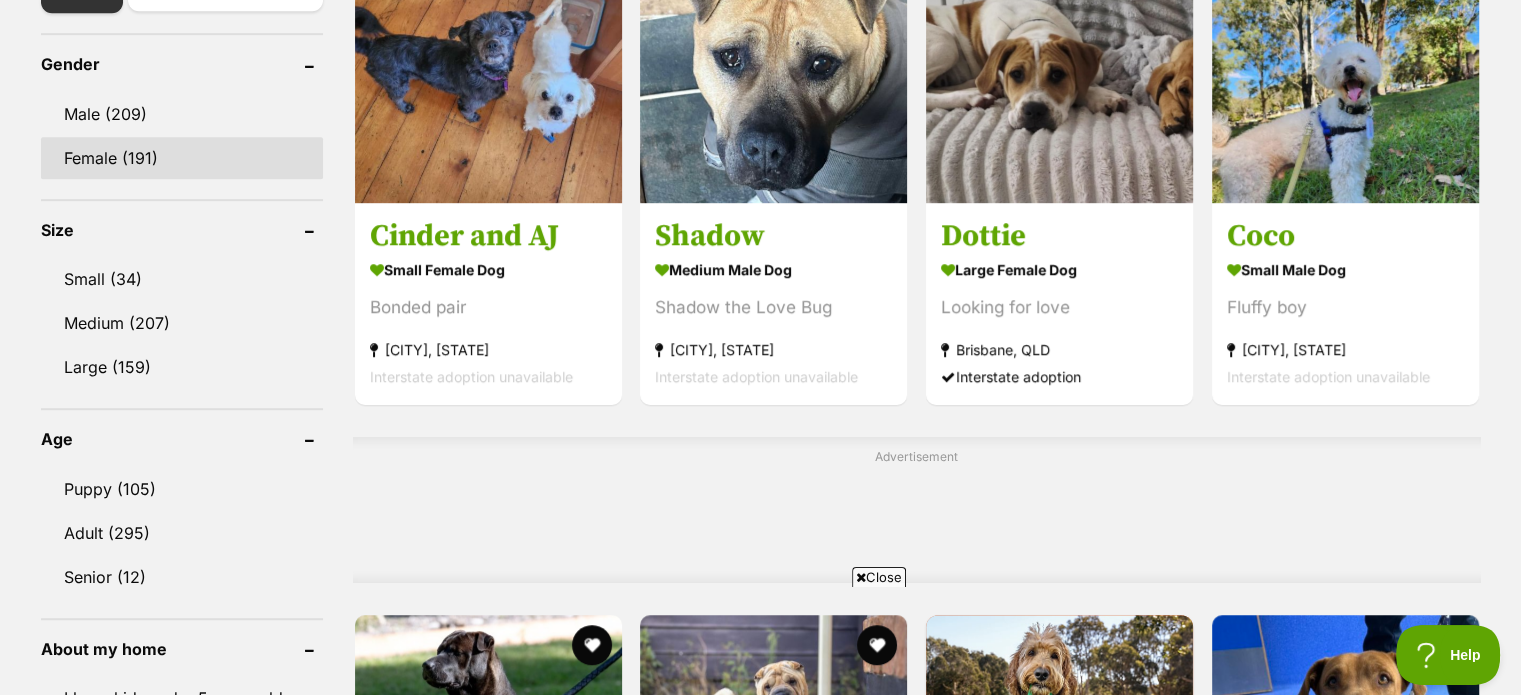 click on "Female (191)" at bounding box center (182, 158) 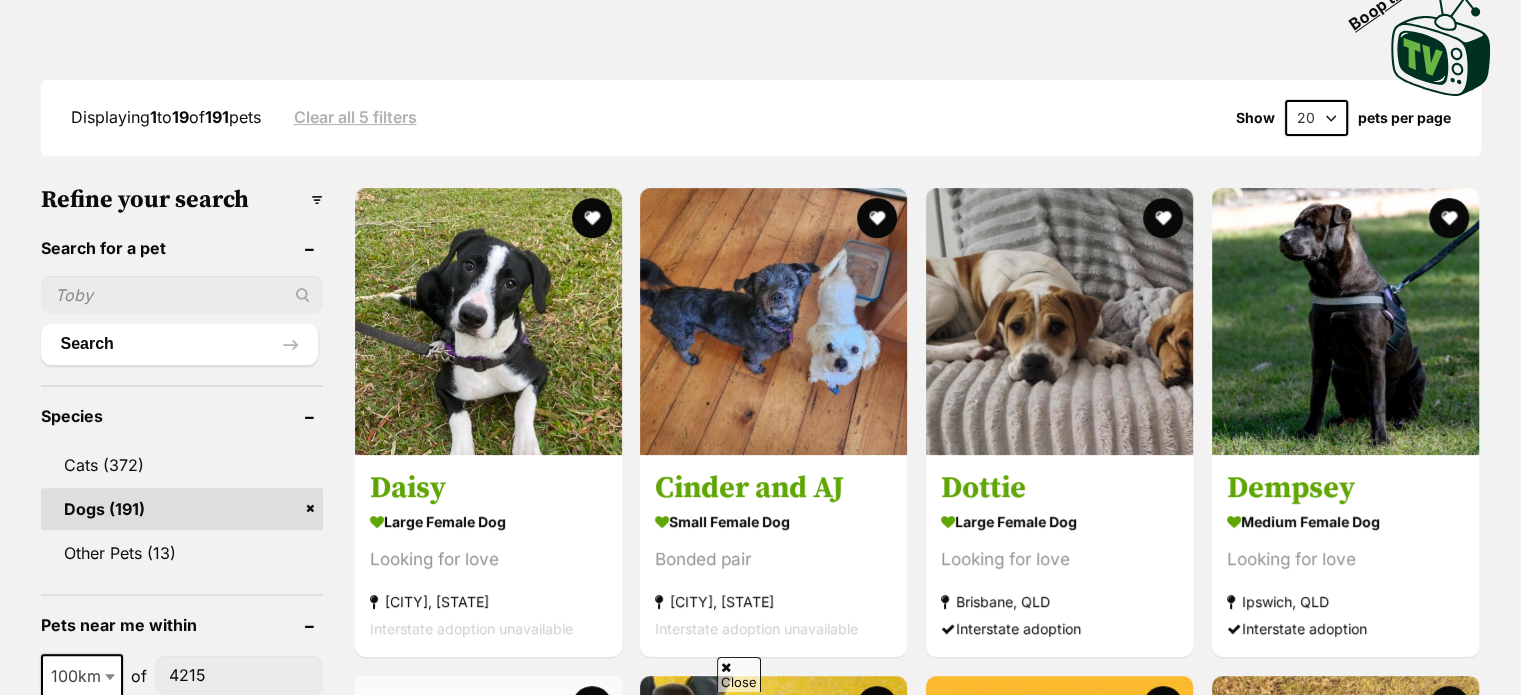 scroll, scrollTop: 600, scrollLeft: 0, axis: vertical 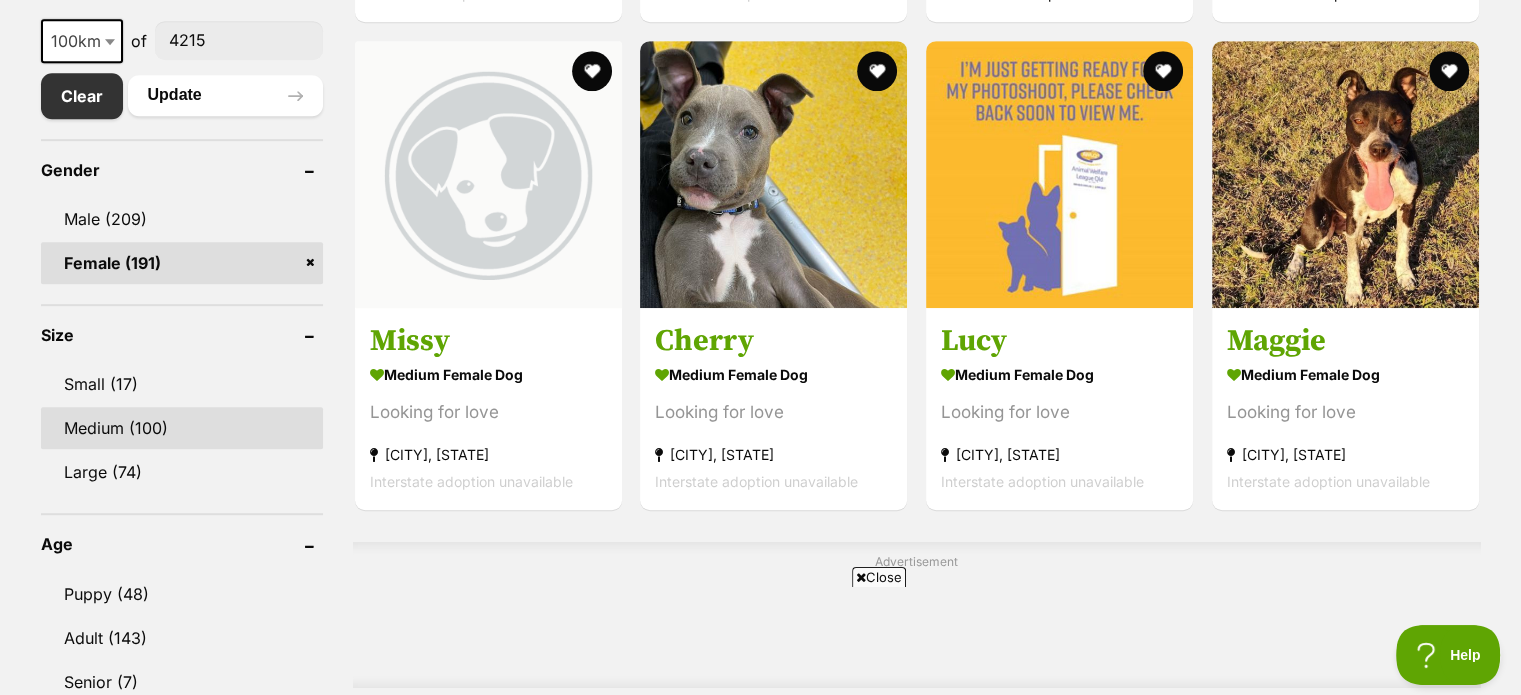 click on "Medium (100)" at bounding box center (182, 428) 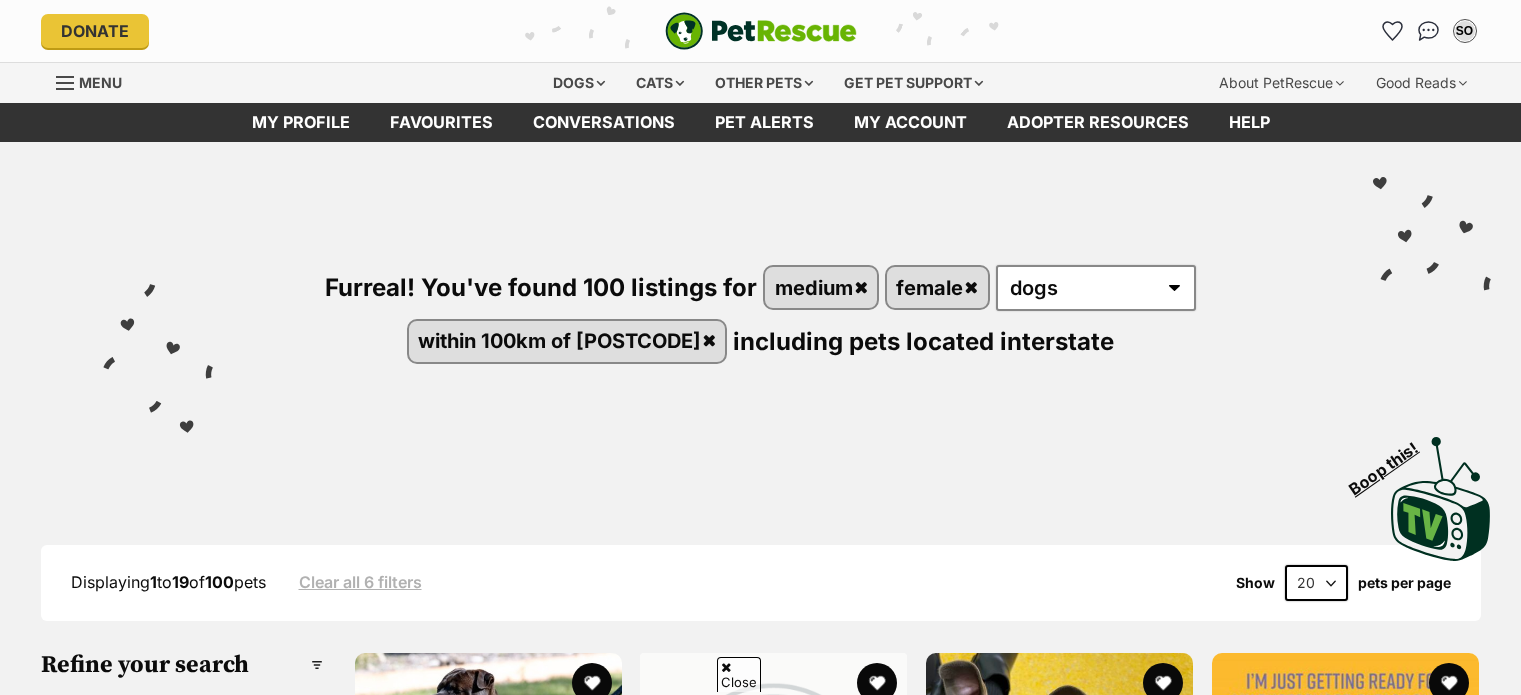 scroll, scrollTop: 400, scrollLeft: 0, axis: vertical 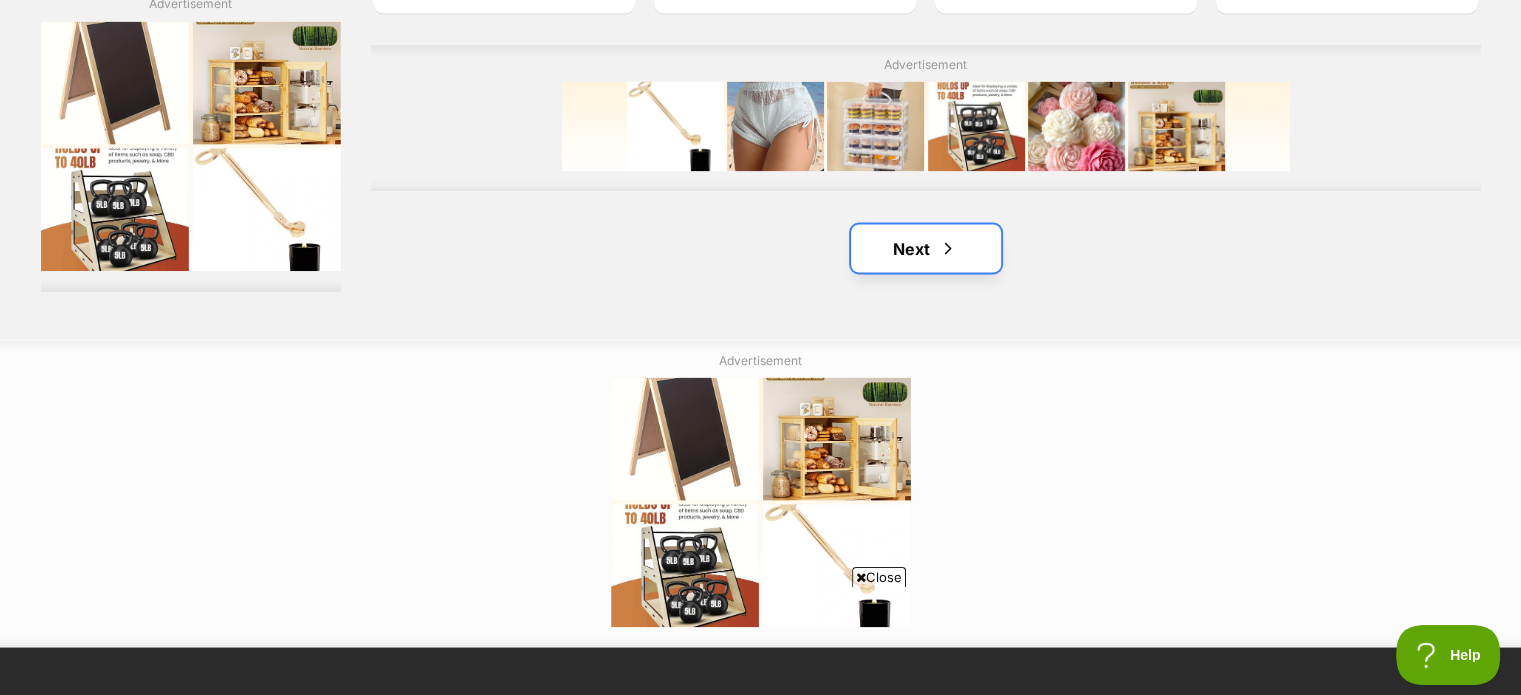 click at bounding box center [948, 248] 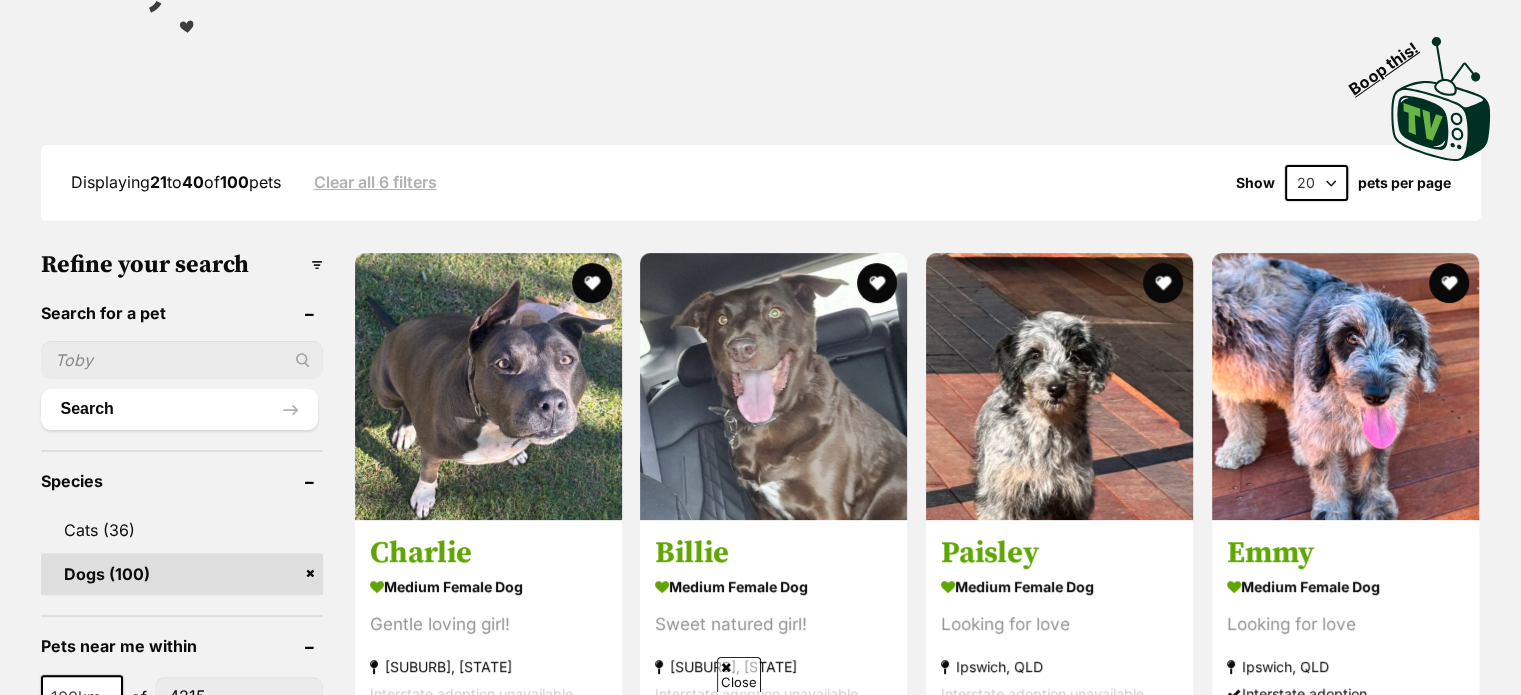 scroll, scrollTop: 400, scrollLeft: 0, axis: vertical 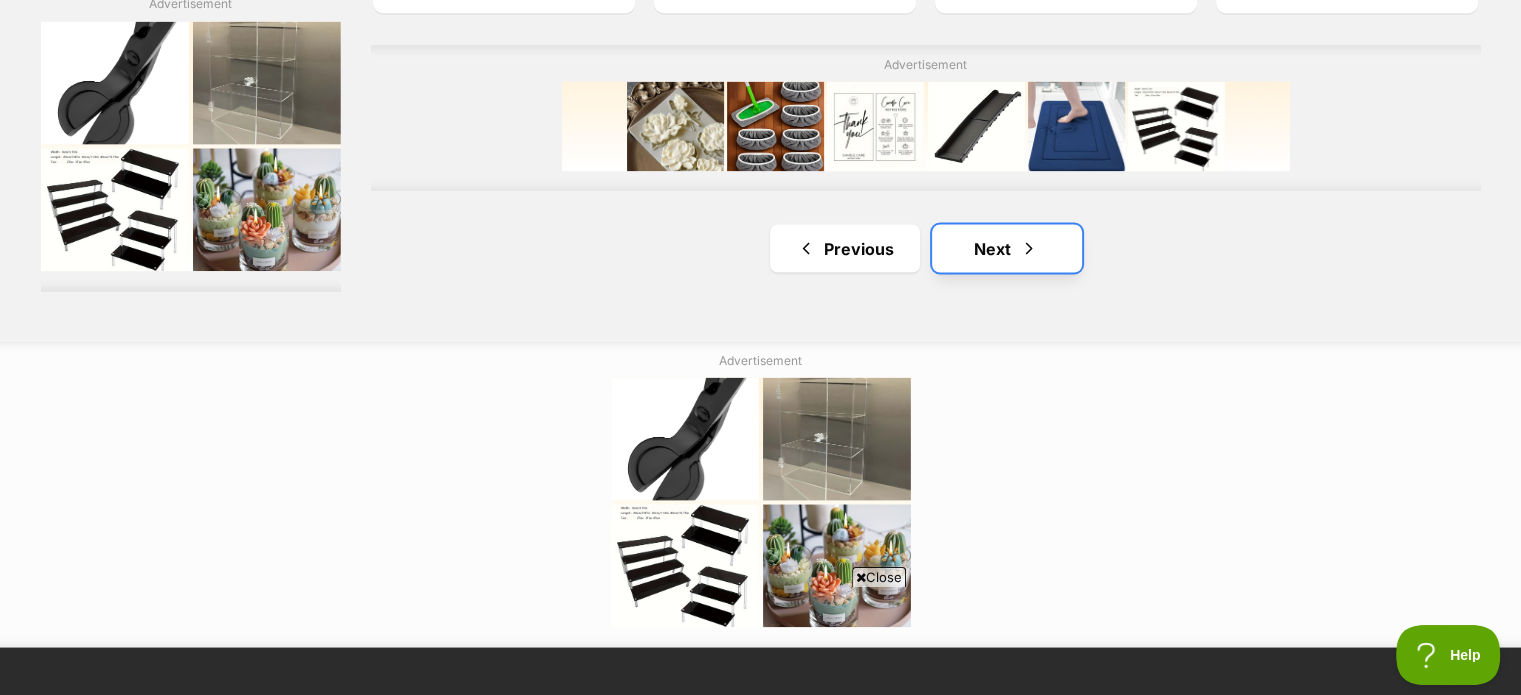 click on "Next" at bounding box center (1007, 248) 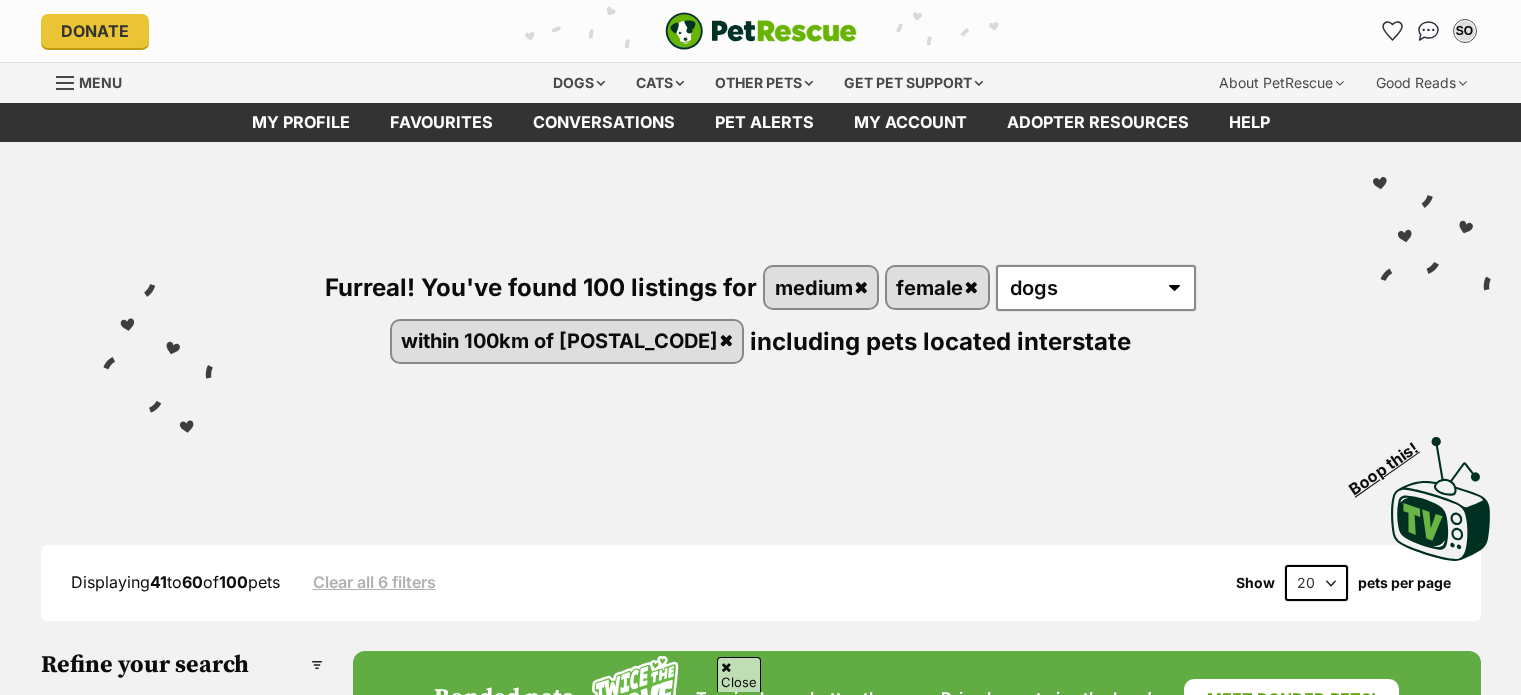 scroll, scrollTop: 400, scrollLeft: 0, axis: vertical 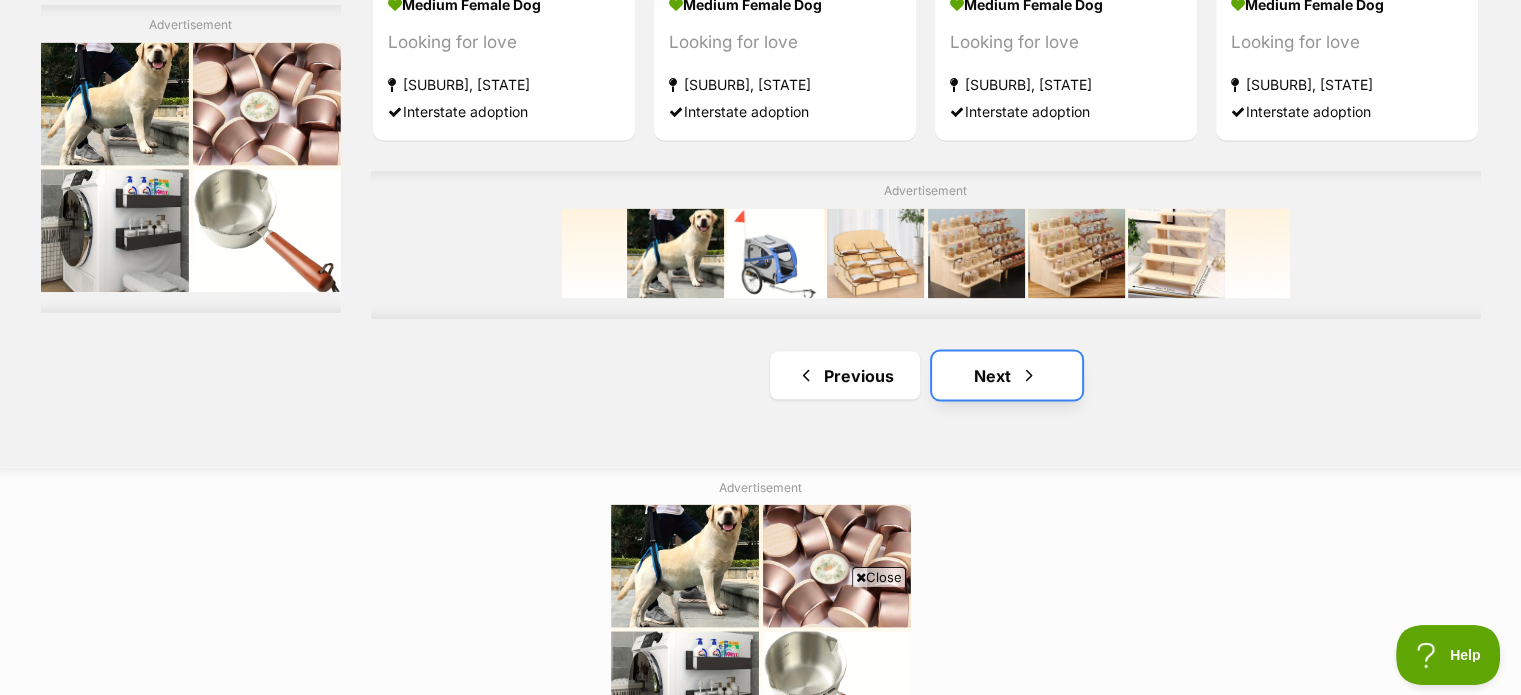 click on "Next" at bounding box center [1007, 375] 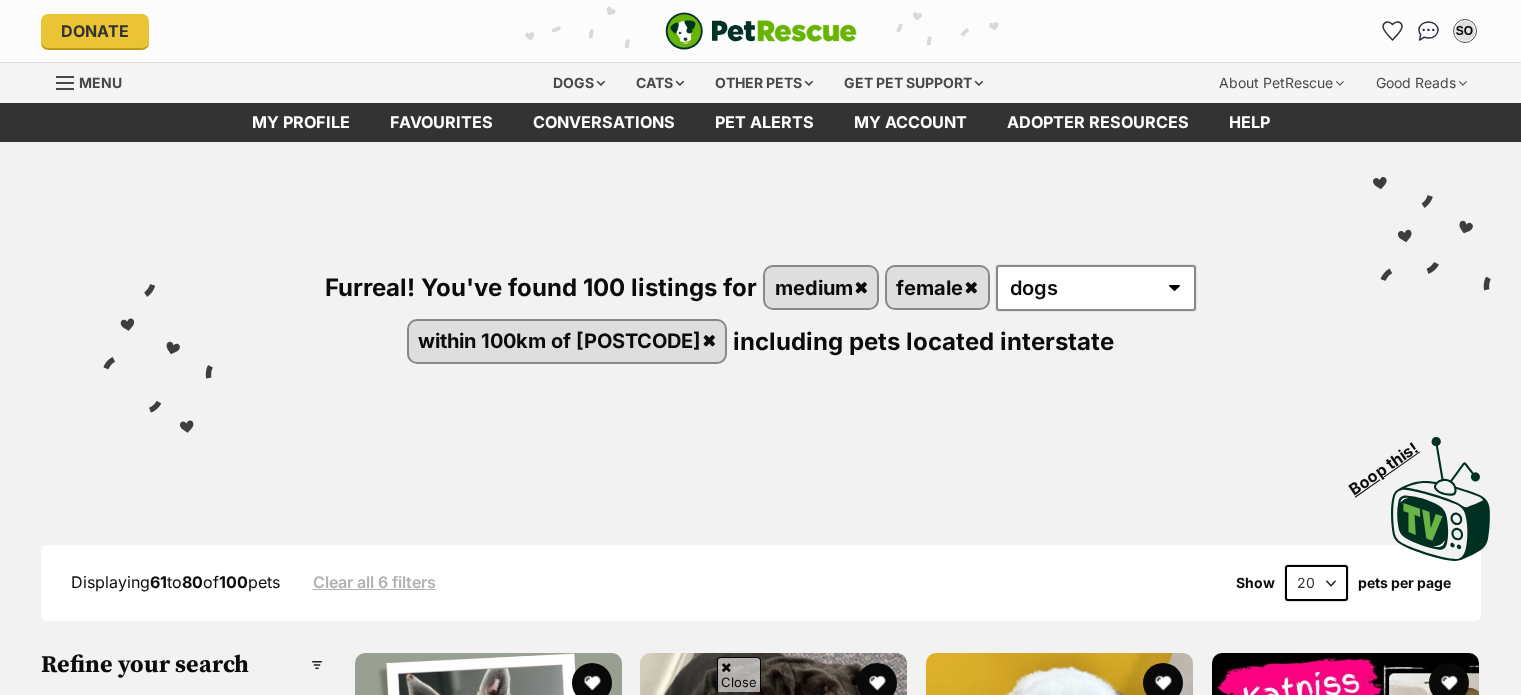 scroll, scrollTop: 500, scrollLeft: 0, axis: vertical 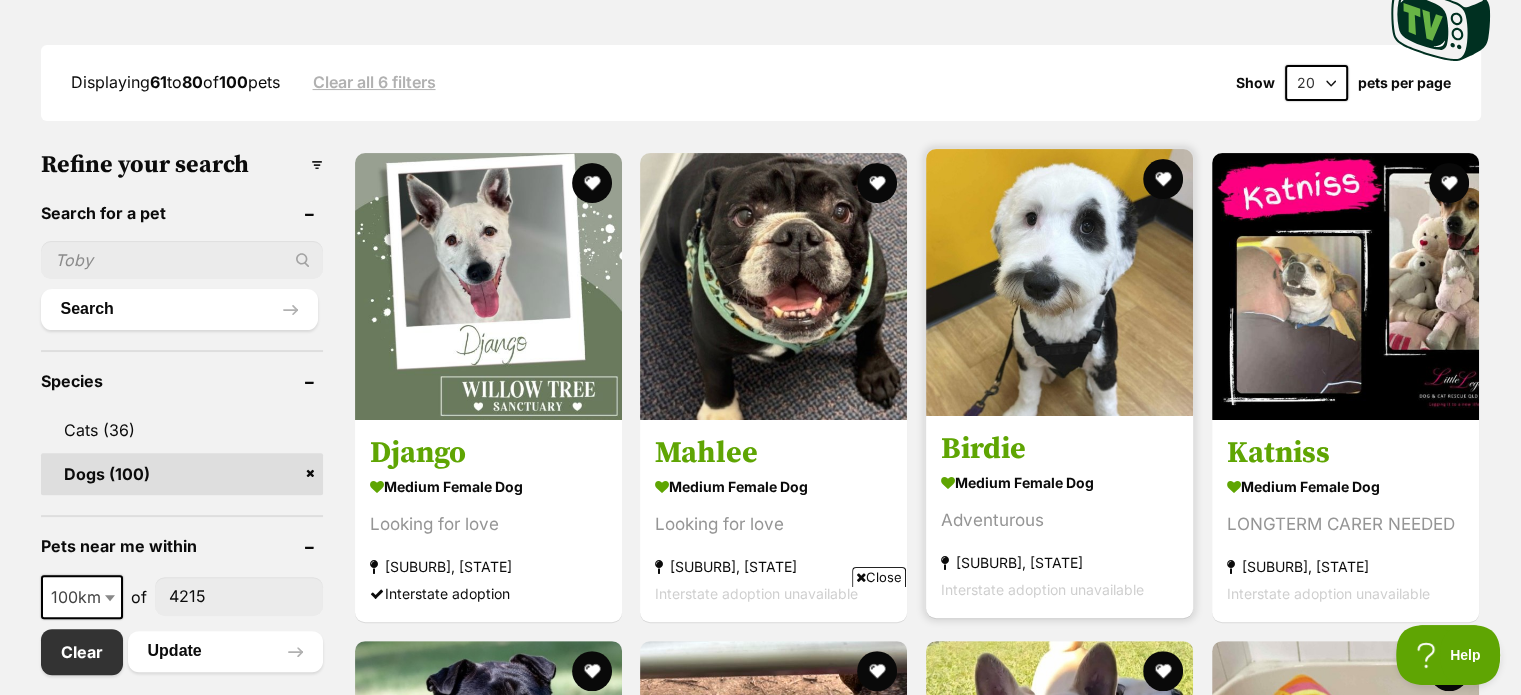 click at bounding box center [1059, 282] 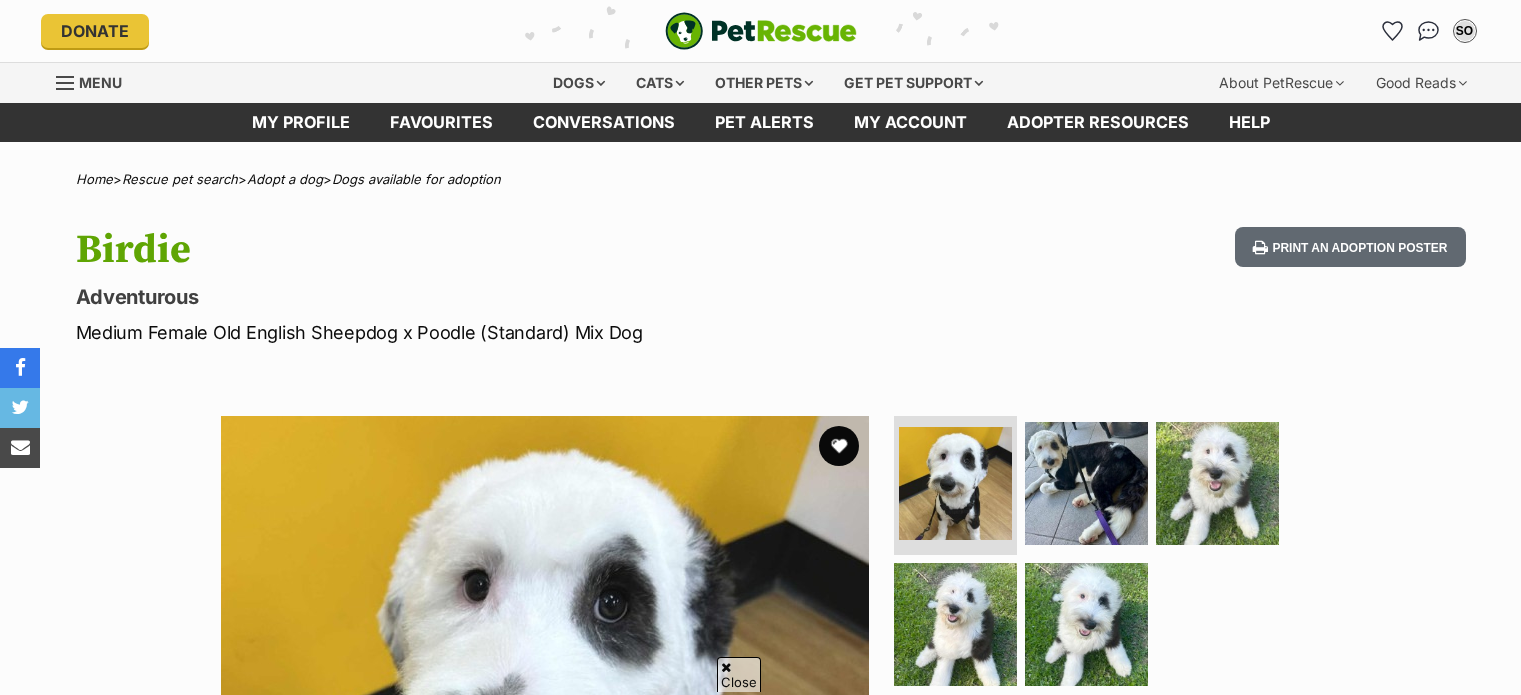 scroll, scrollTop: 400, scrollLeft: 0, axis: vertical 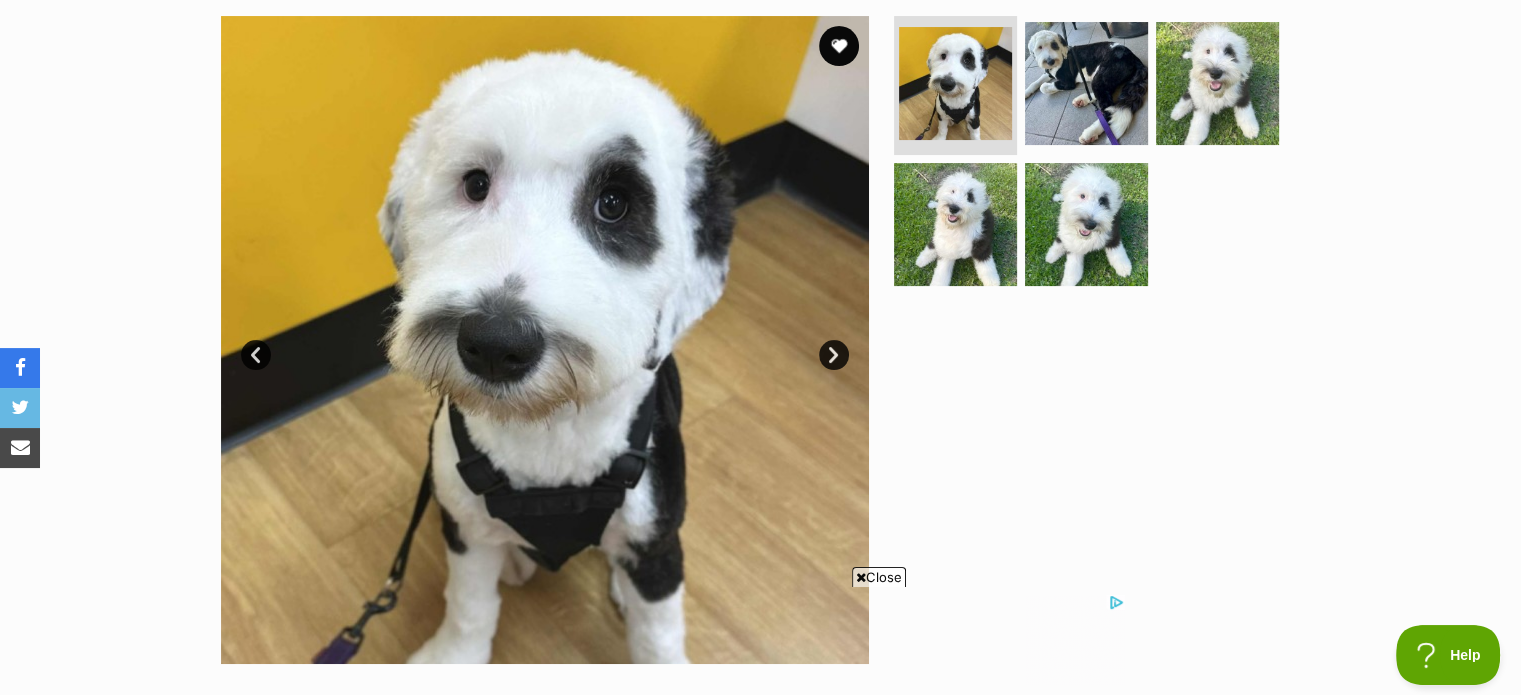 click on "Next" at bounding box center [834, 355] 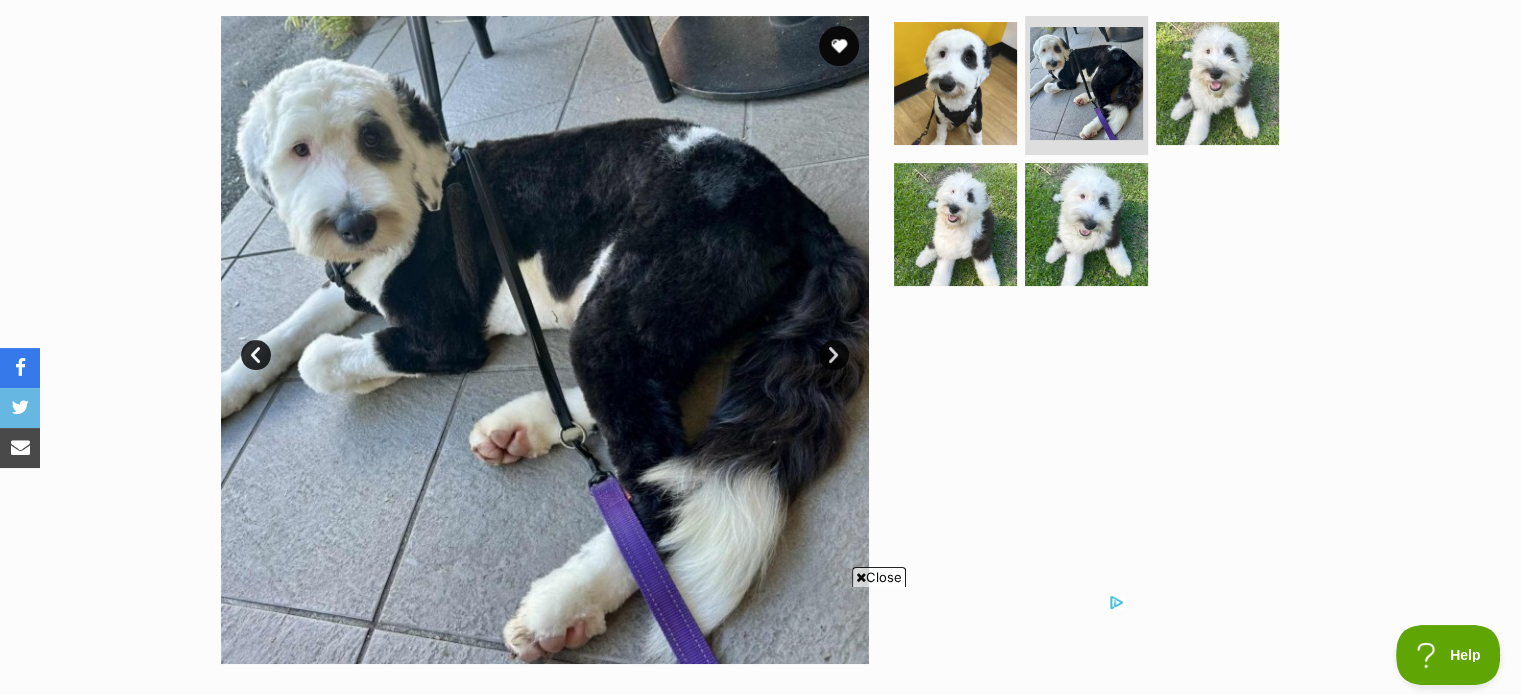 click on "Next" at bounding box center (834, 355) 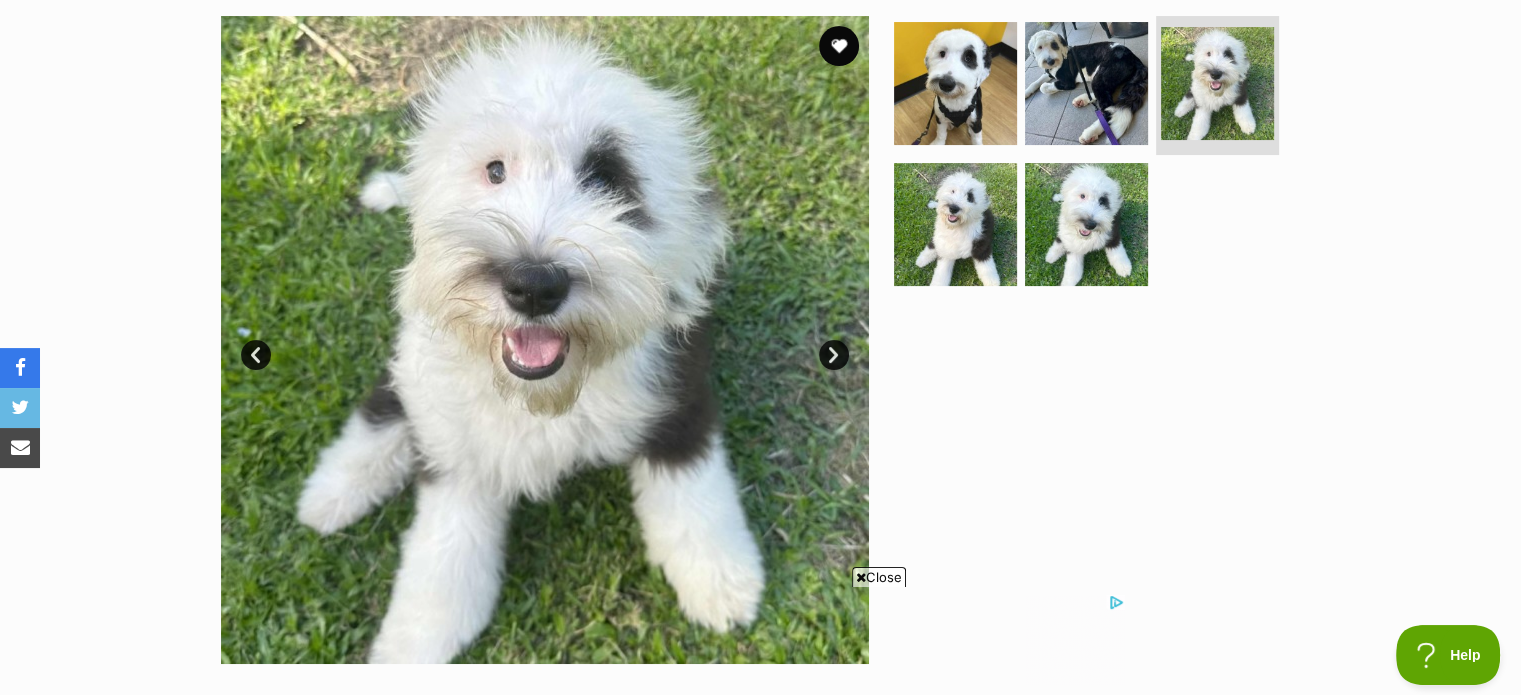click on "Next" at bounding box center [834, 355] 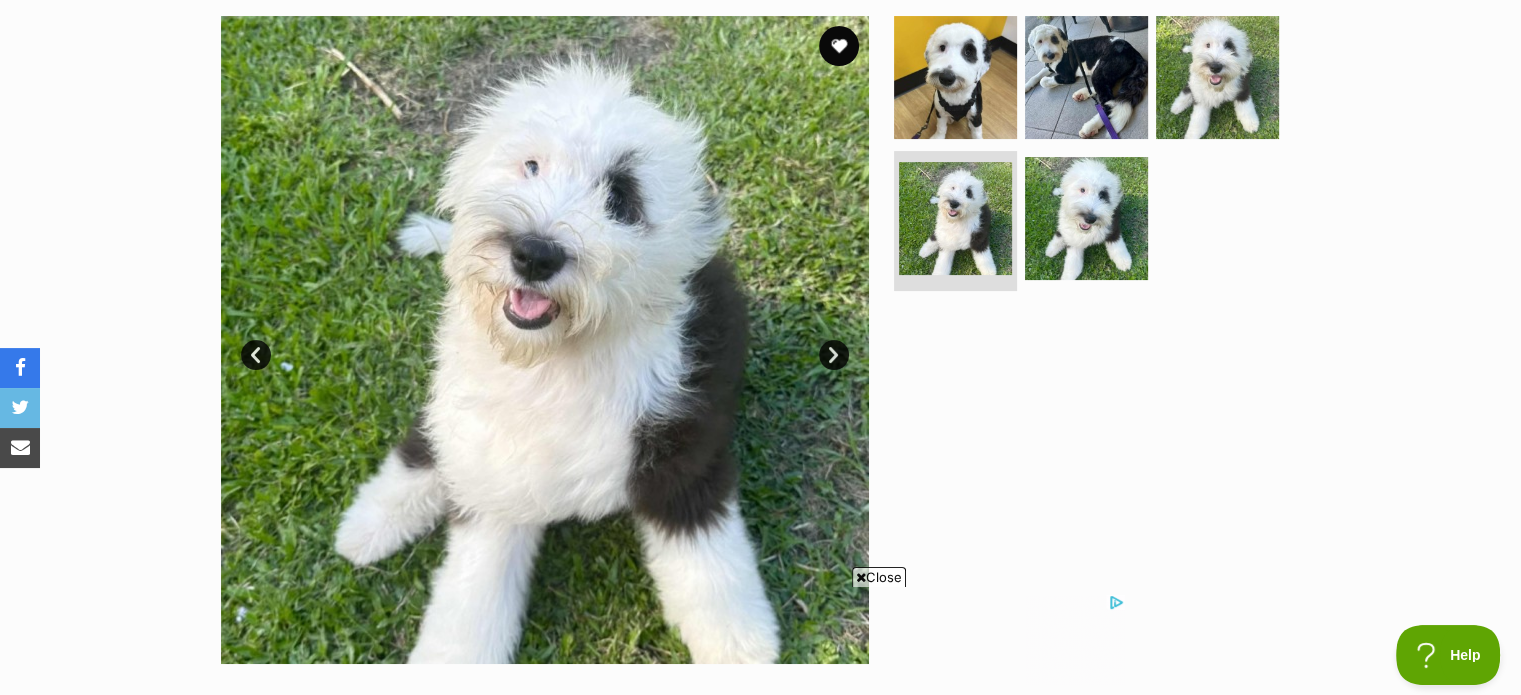 click on "Next" at bounding box center [834, 355] 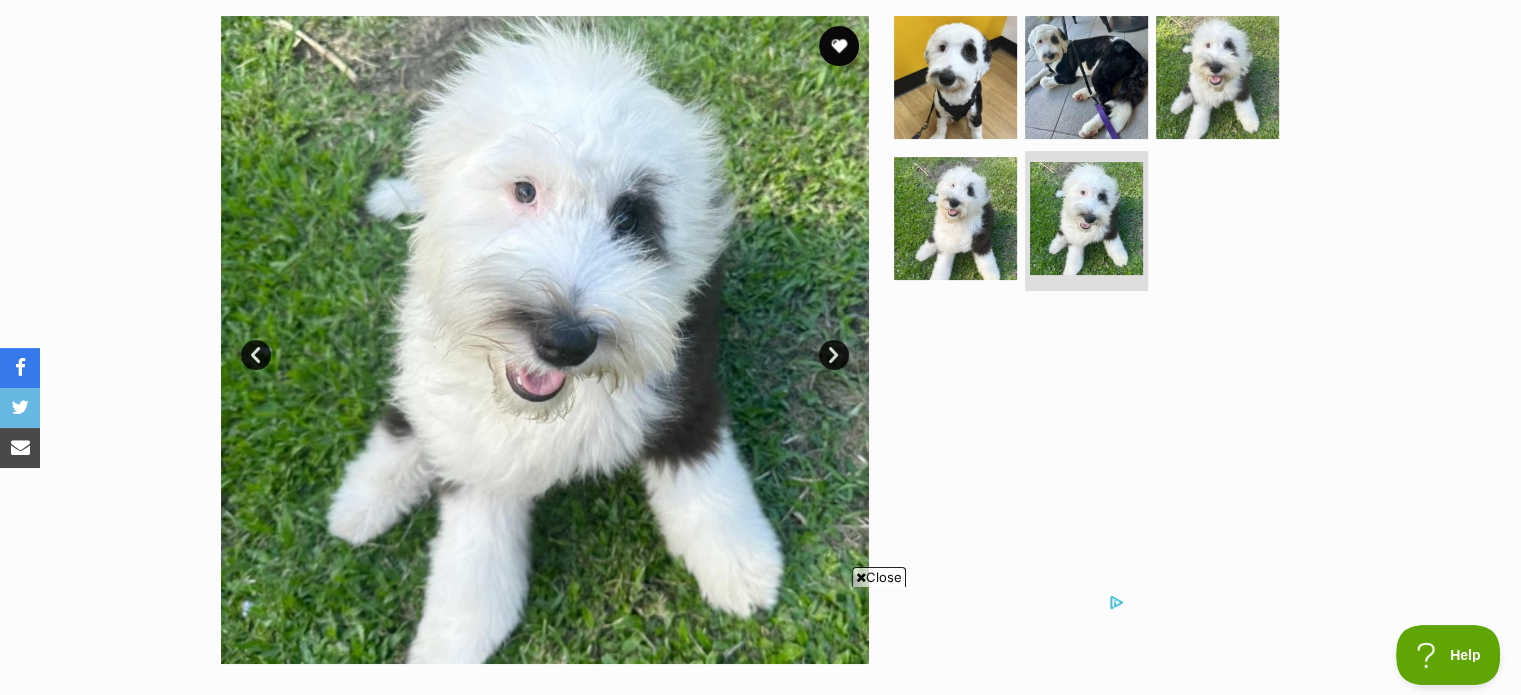 scroll, scrollTop: 0, scrollLeft: 0, axis: both 